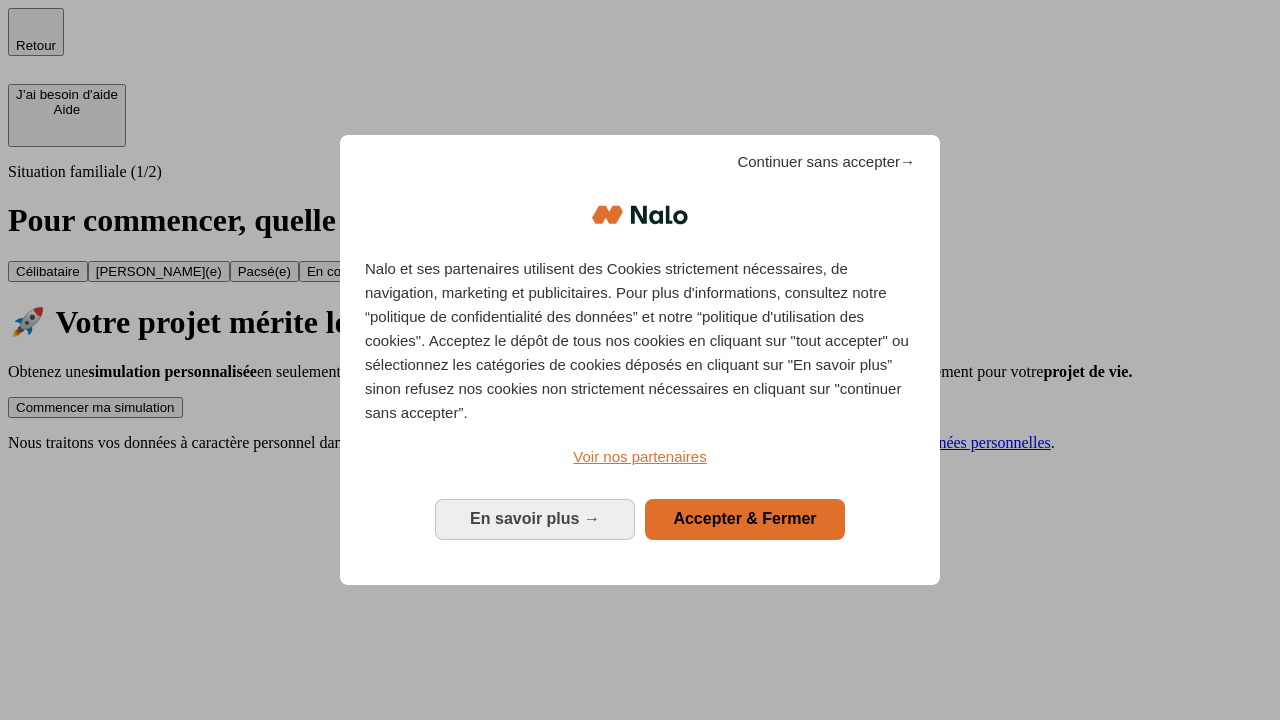 scroll, scrollTop: 0, scrollLeft: 0, axis: both 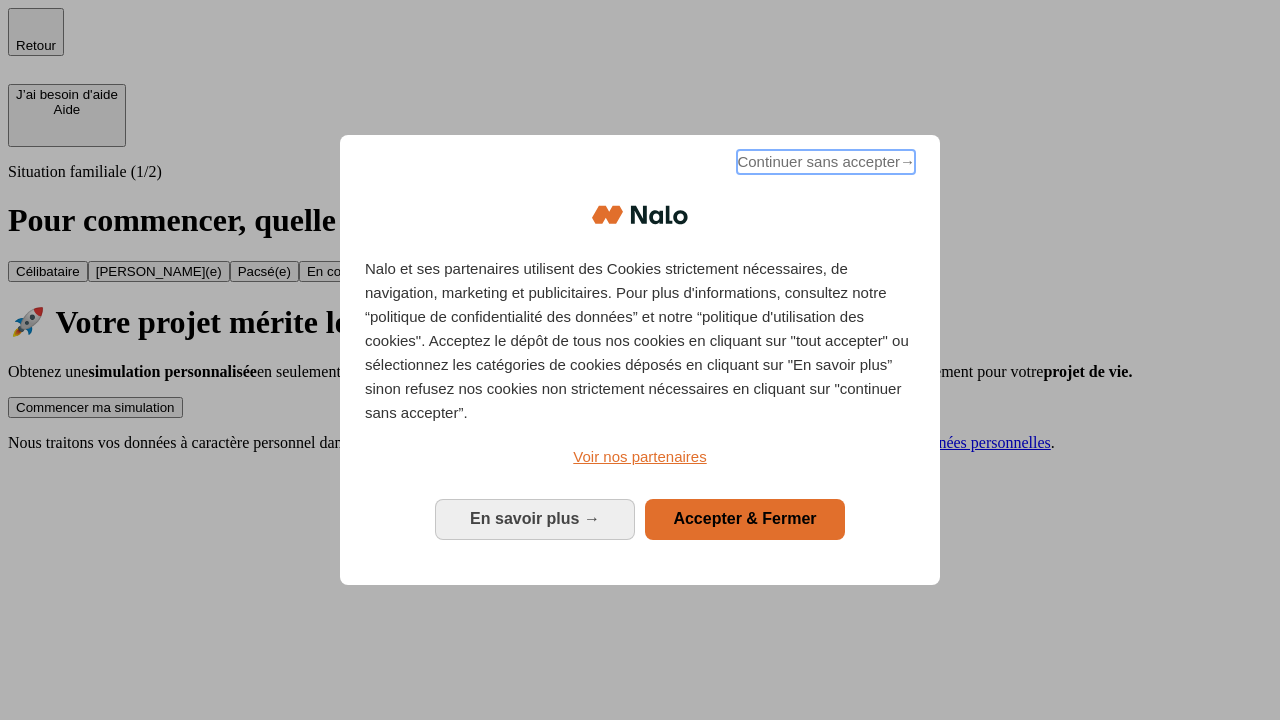 click on "Continuer sans accepter  →" at bounding box center [826, 162] 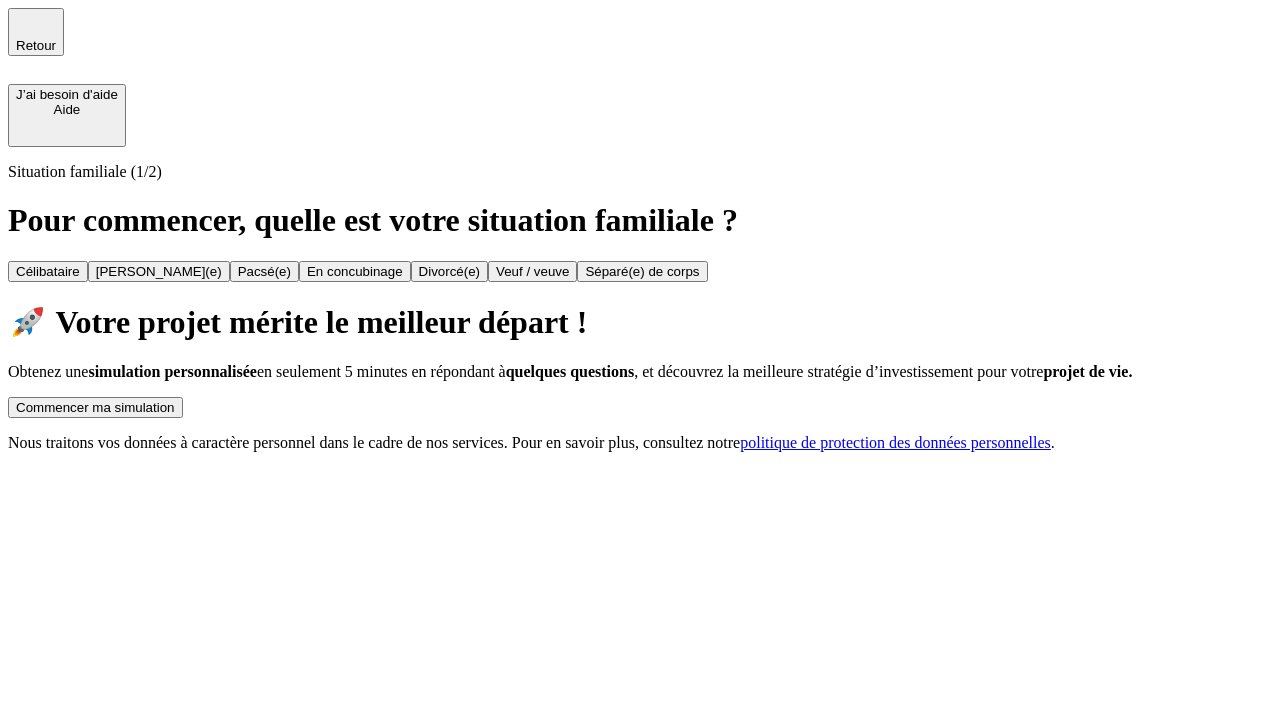 click on "Commencer ma simulation" at bounding box center (95, 407) 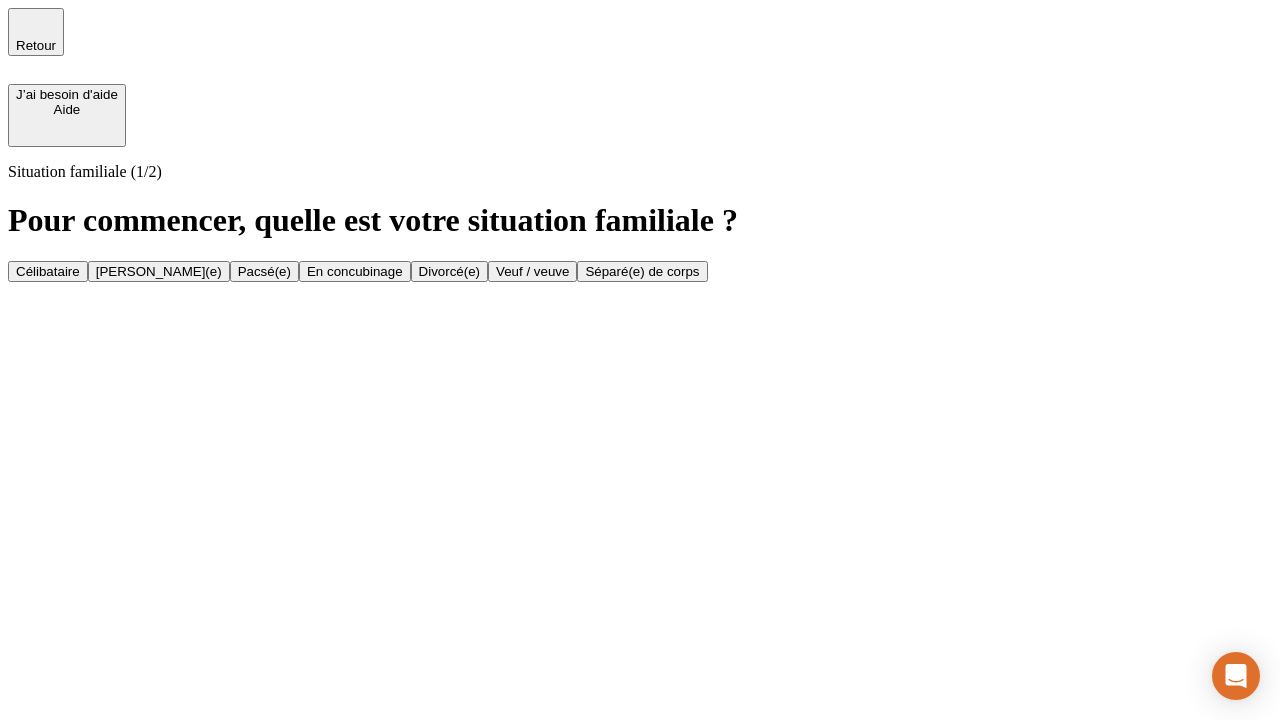 click on "[PERSON_NAME](e)" at bounding box center (159, 271) 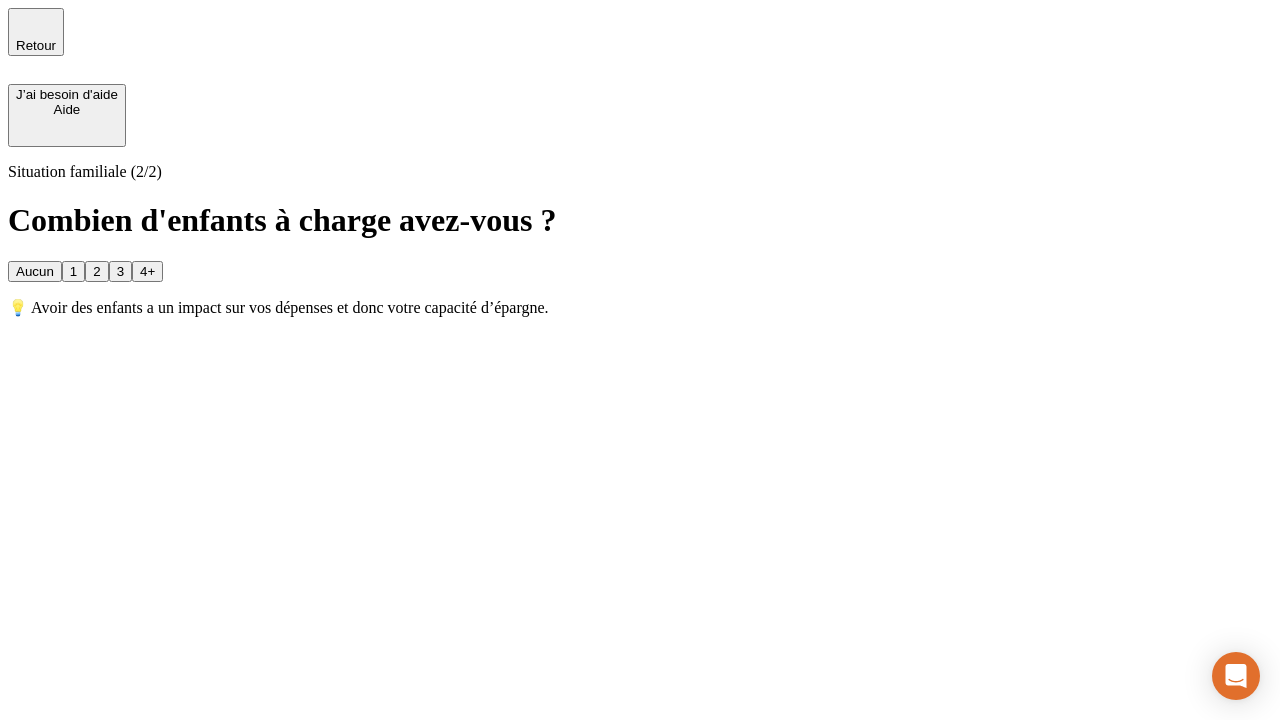 click on "1" at bounding box center [73, 271] 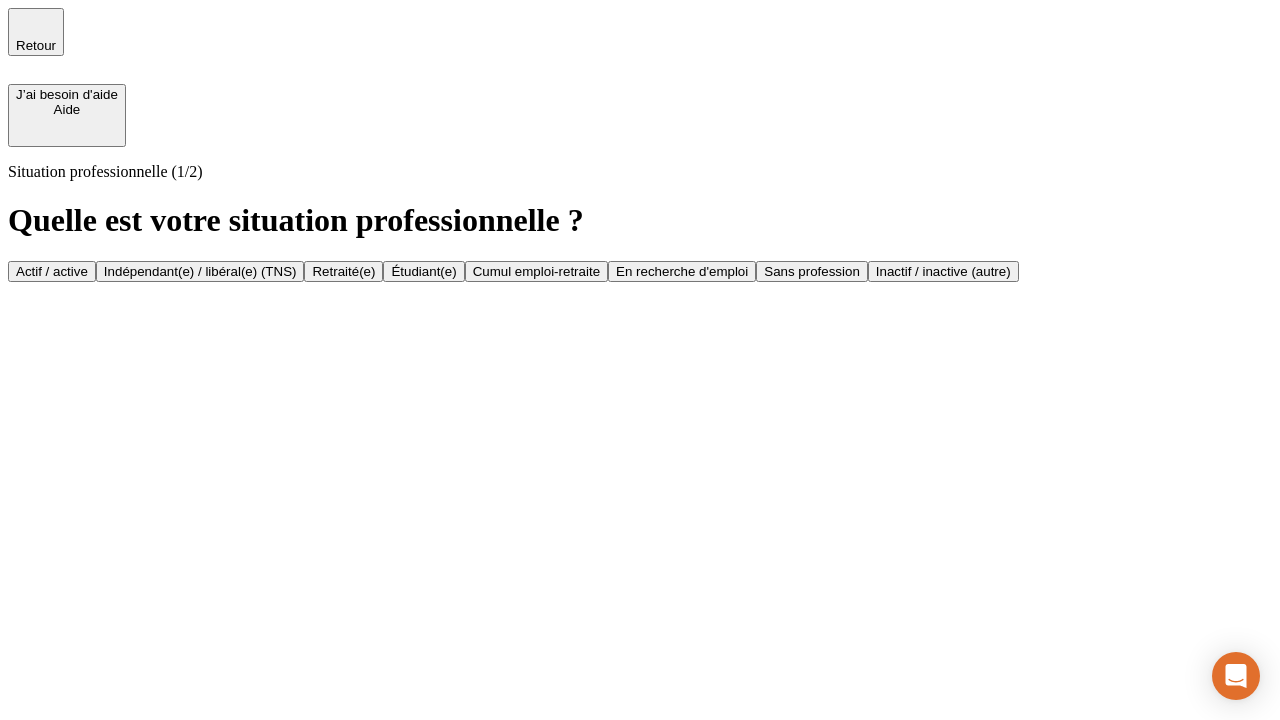 click on "Actif / active" at bounding box center [52, 271] 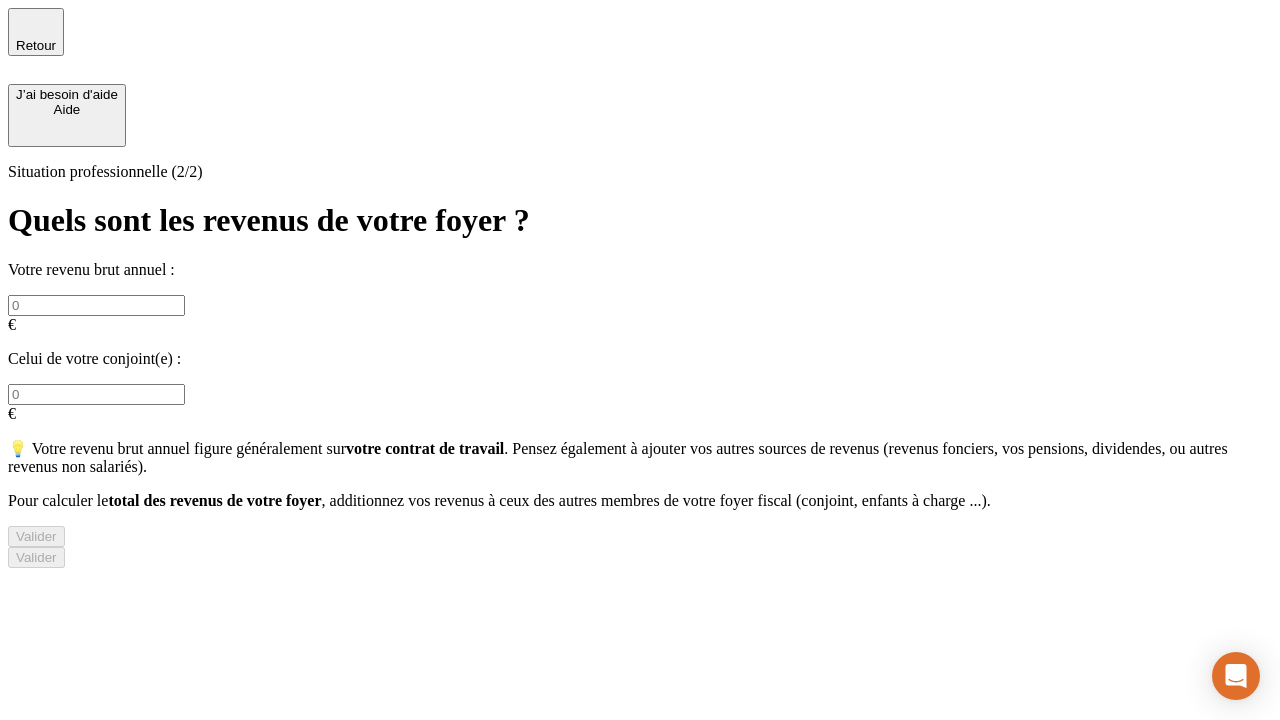 click at bounding box center (96, 305) 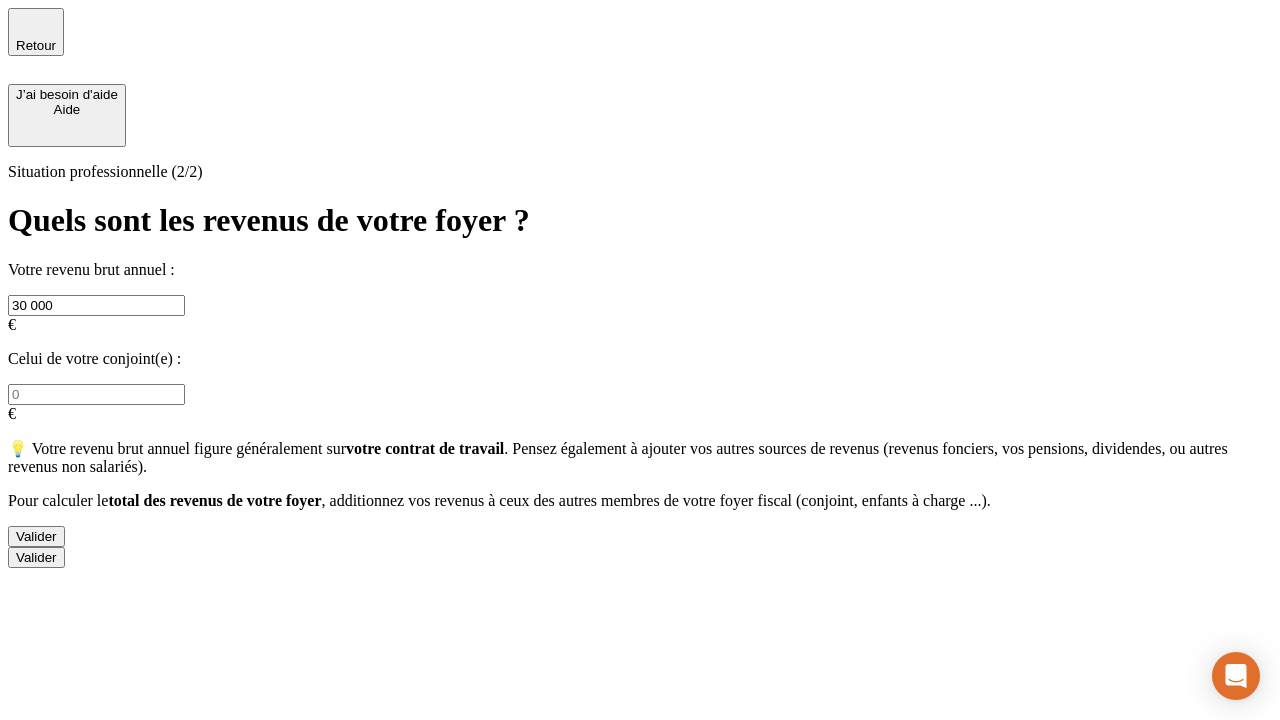 type on "30 000" 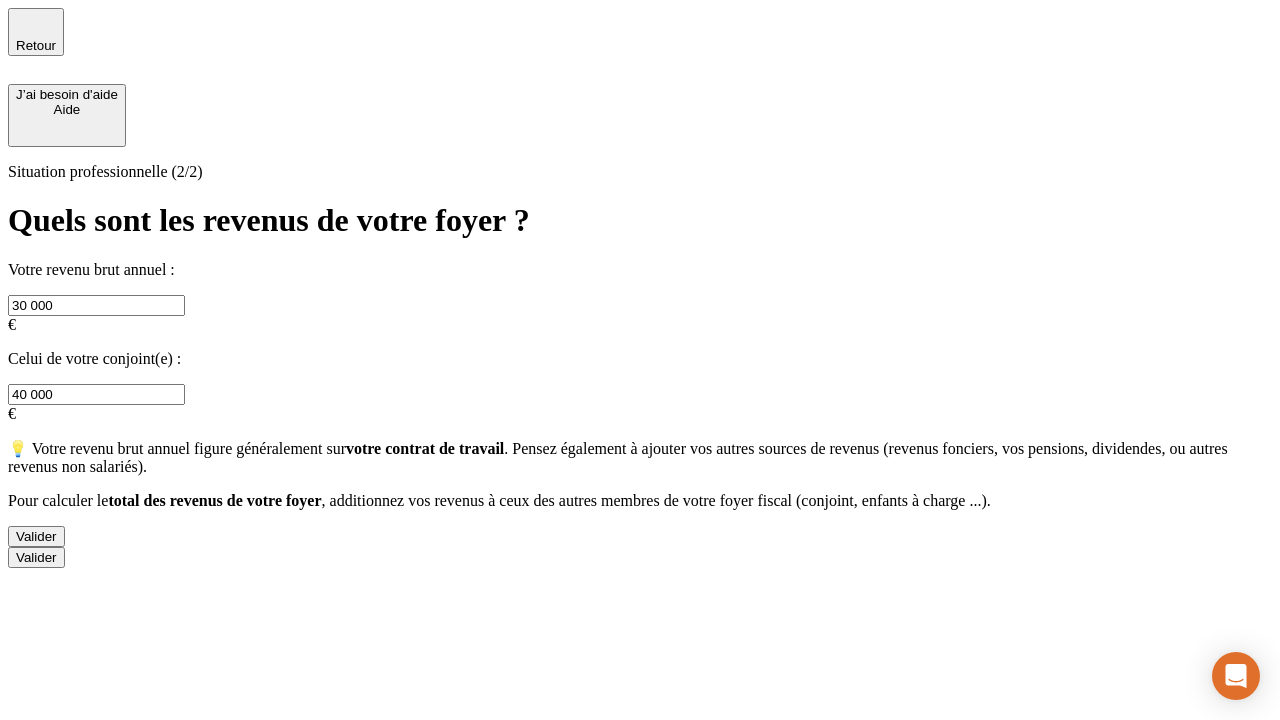 click on "Valider" at bounding box center [36, 536] 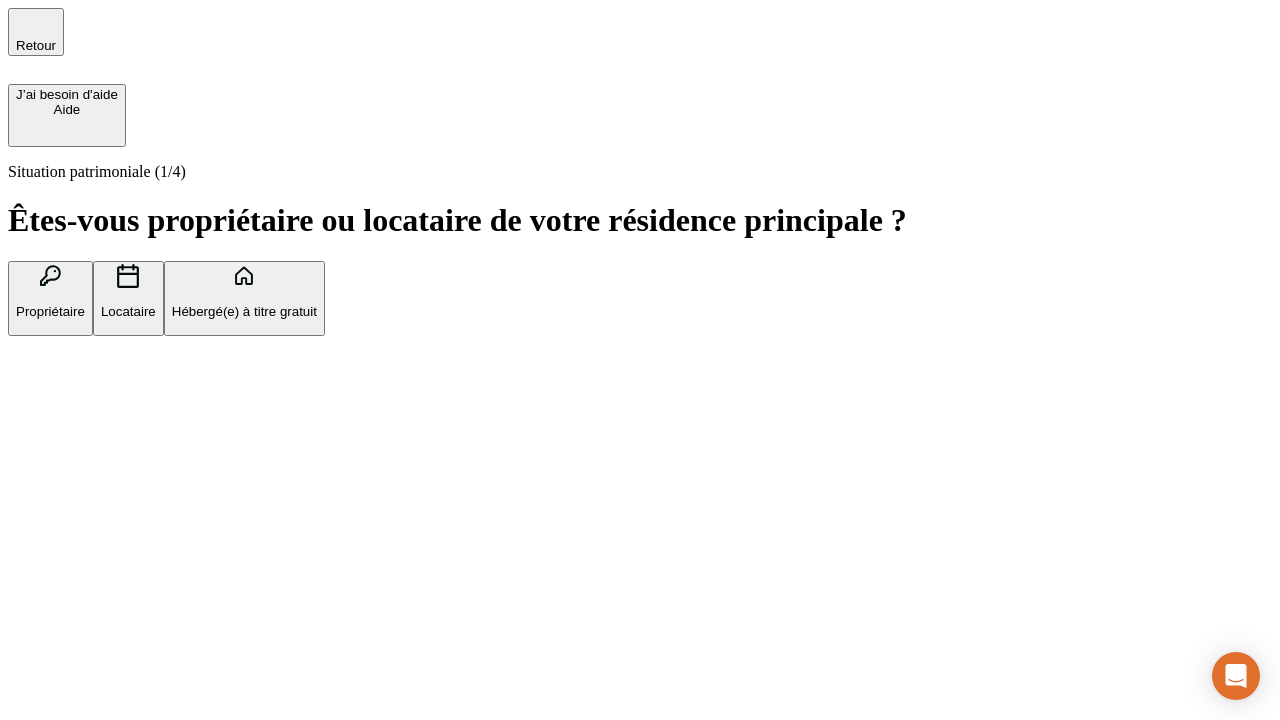 click on "Propriétaire" at bounding box center [50, 311] 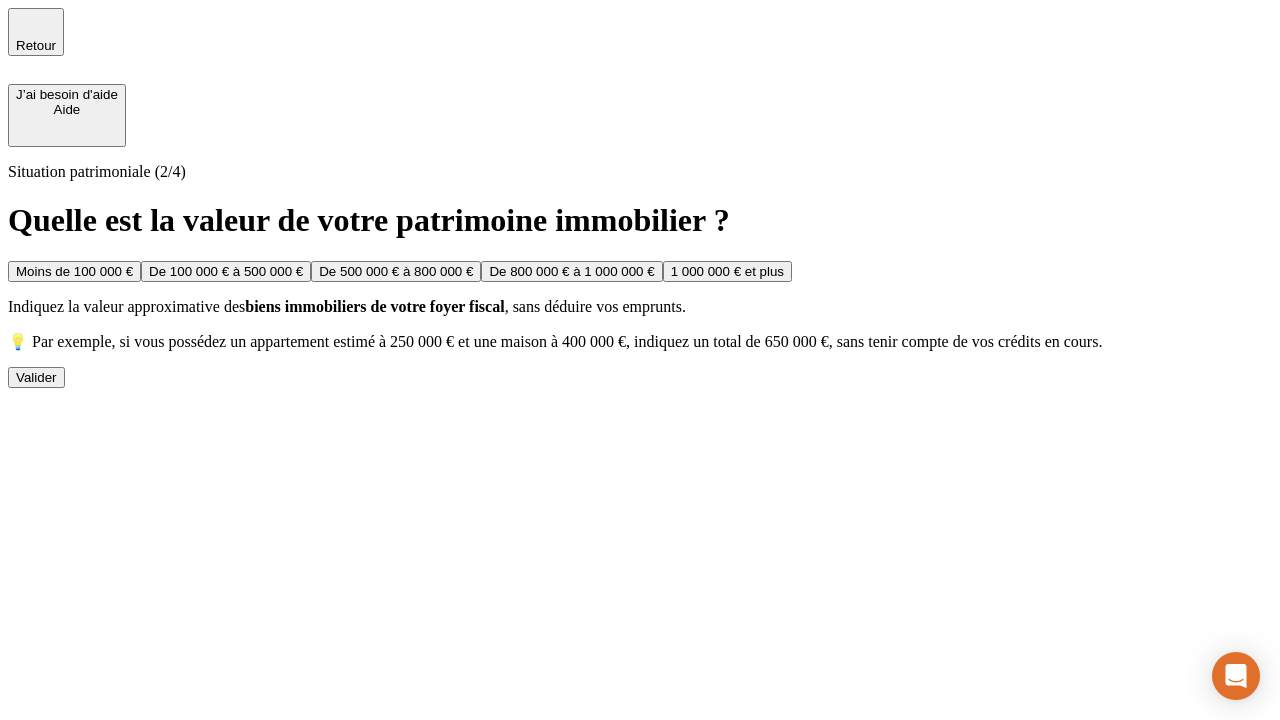 click on "De 100 000 € à 500 000 €" at bounding box center (226, 271) 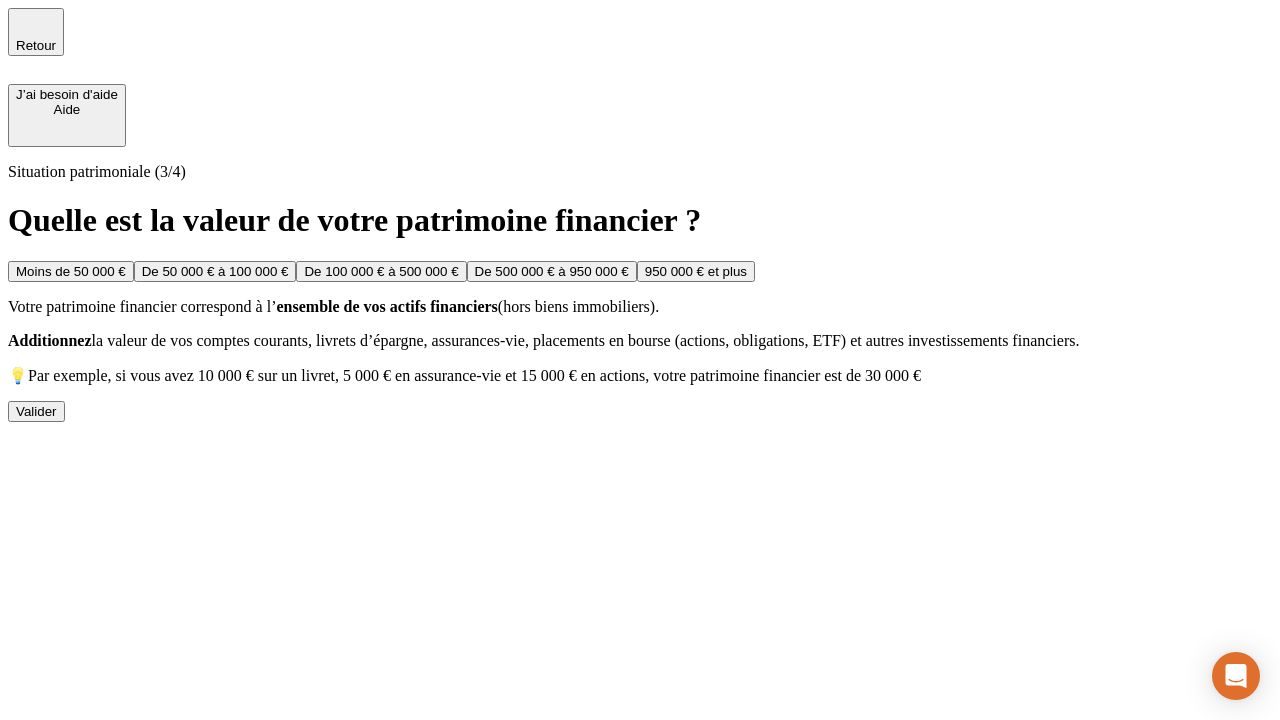 click on "Moins de 50 000 €" at bounding box center (71, 271) 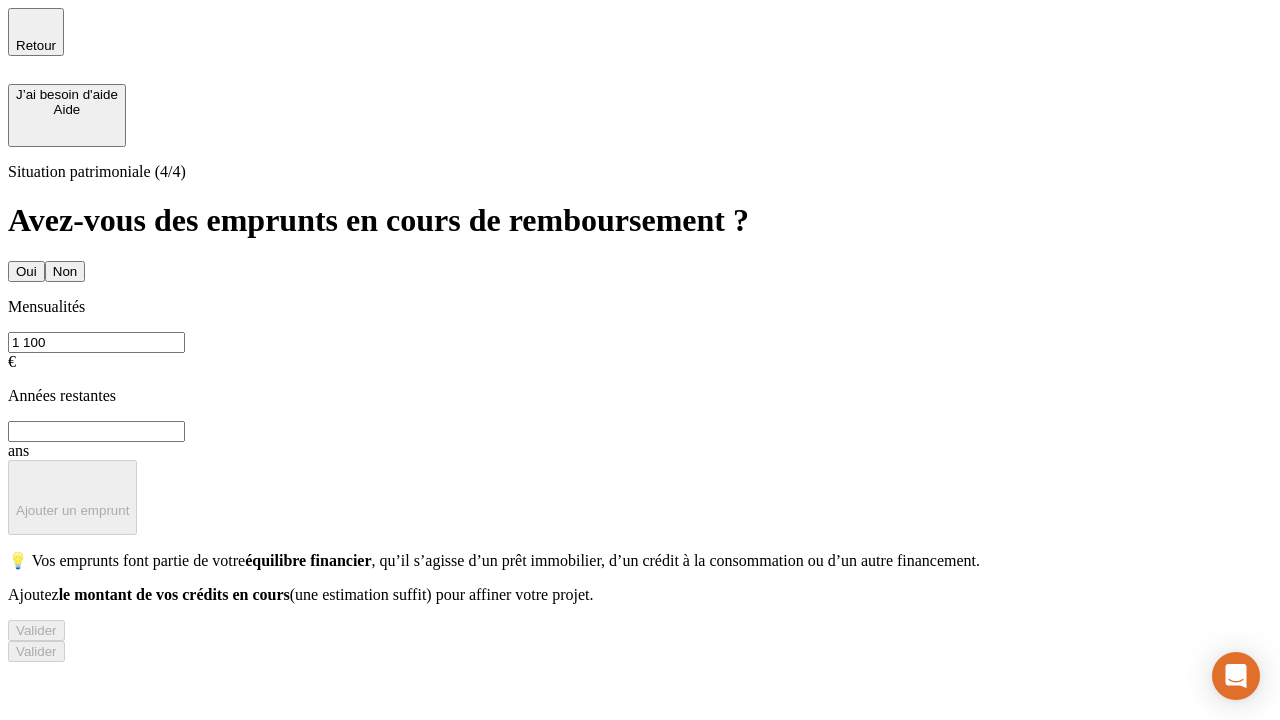 type on "1 100" 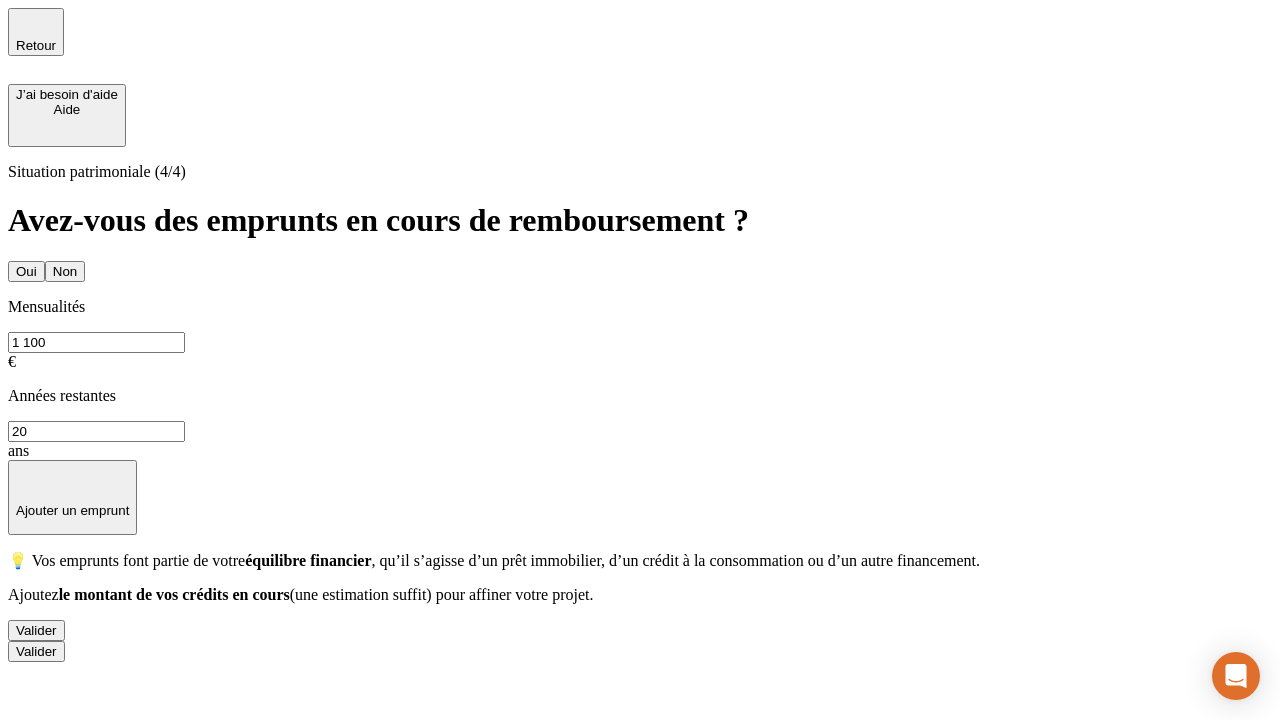 type on "20" 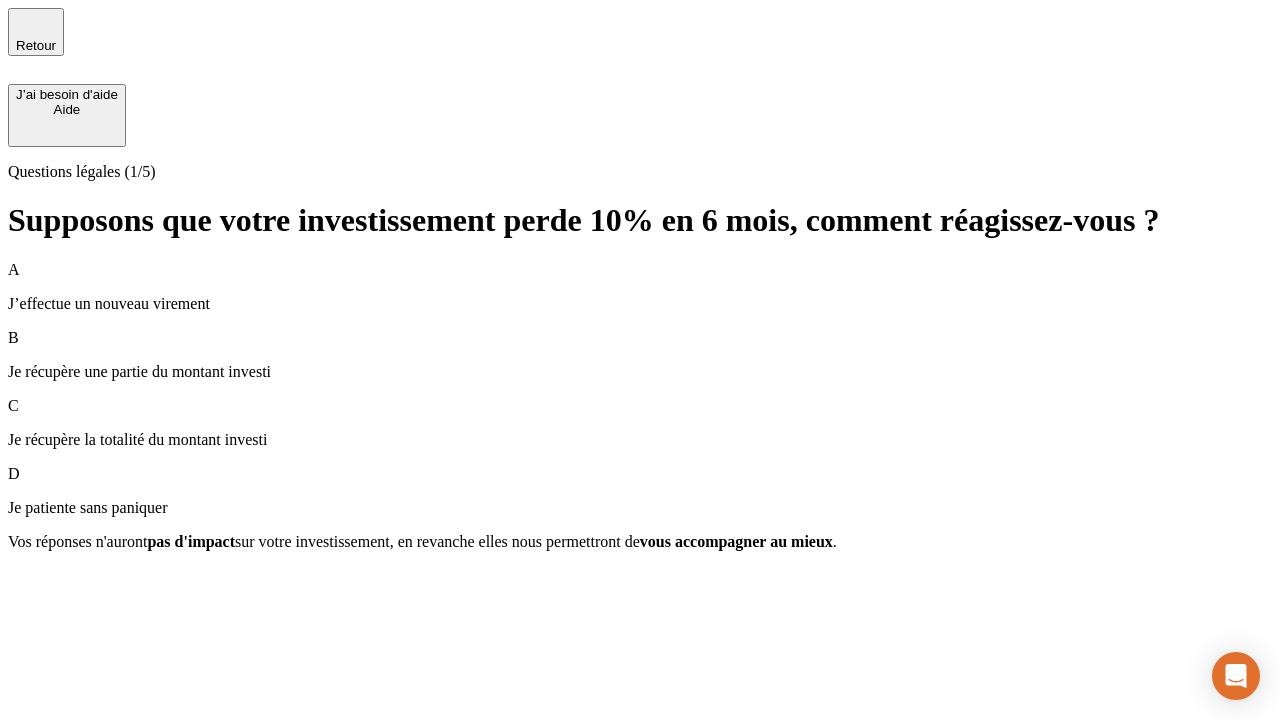 click on "Je récupère une partie du montant investi" at bounding box center [640, 372] 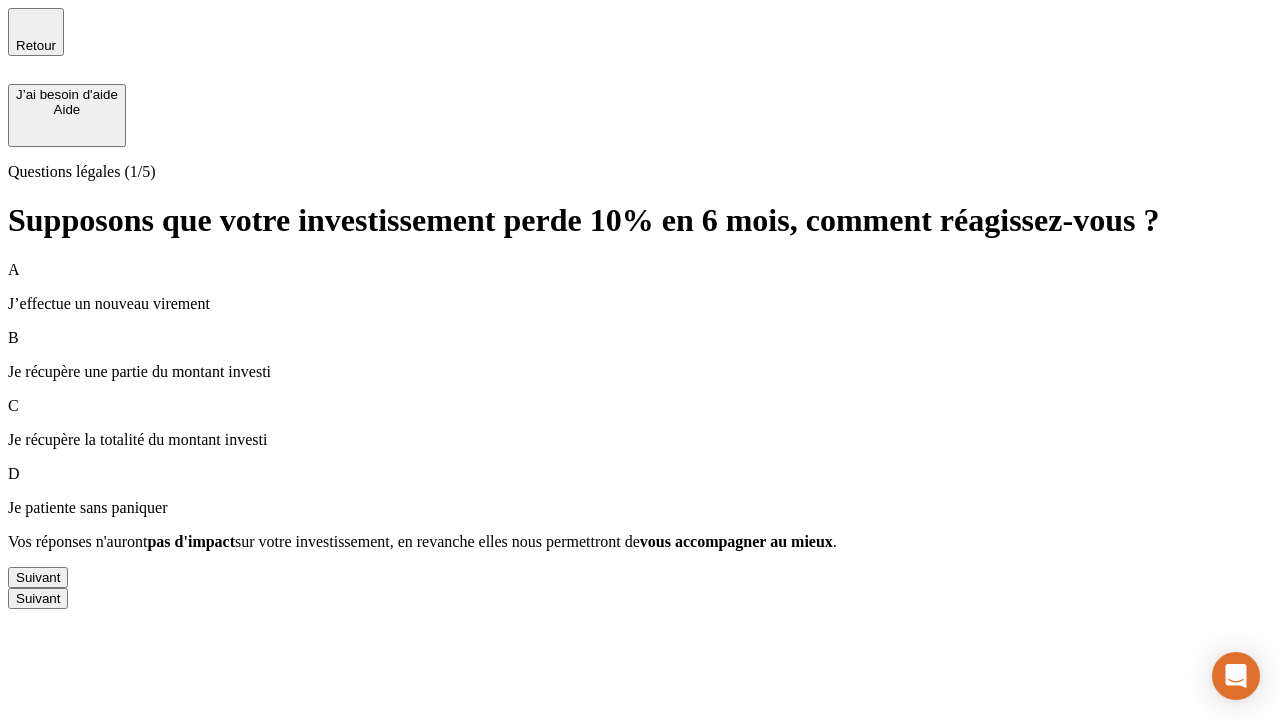 click on "Suivant" at bounding box center (38, 577) 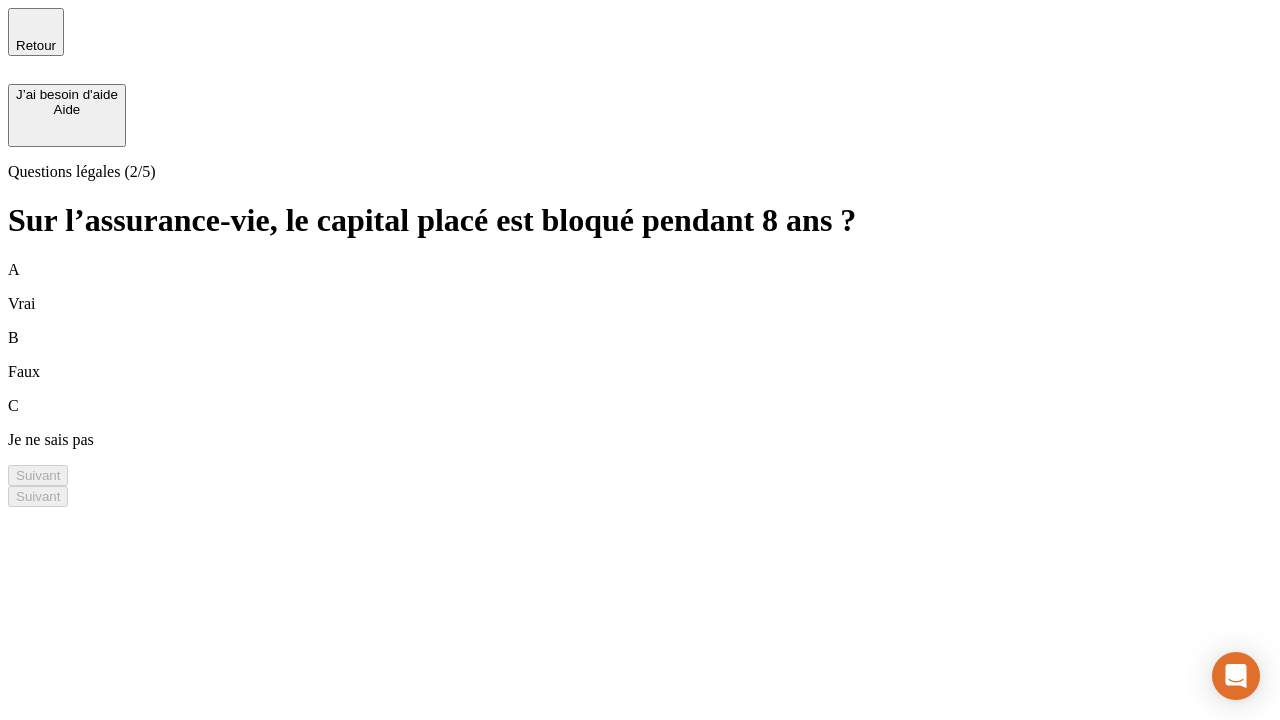 click on "A Vrai" at bounding box center [640, 287] 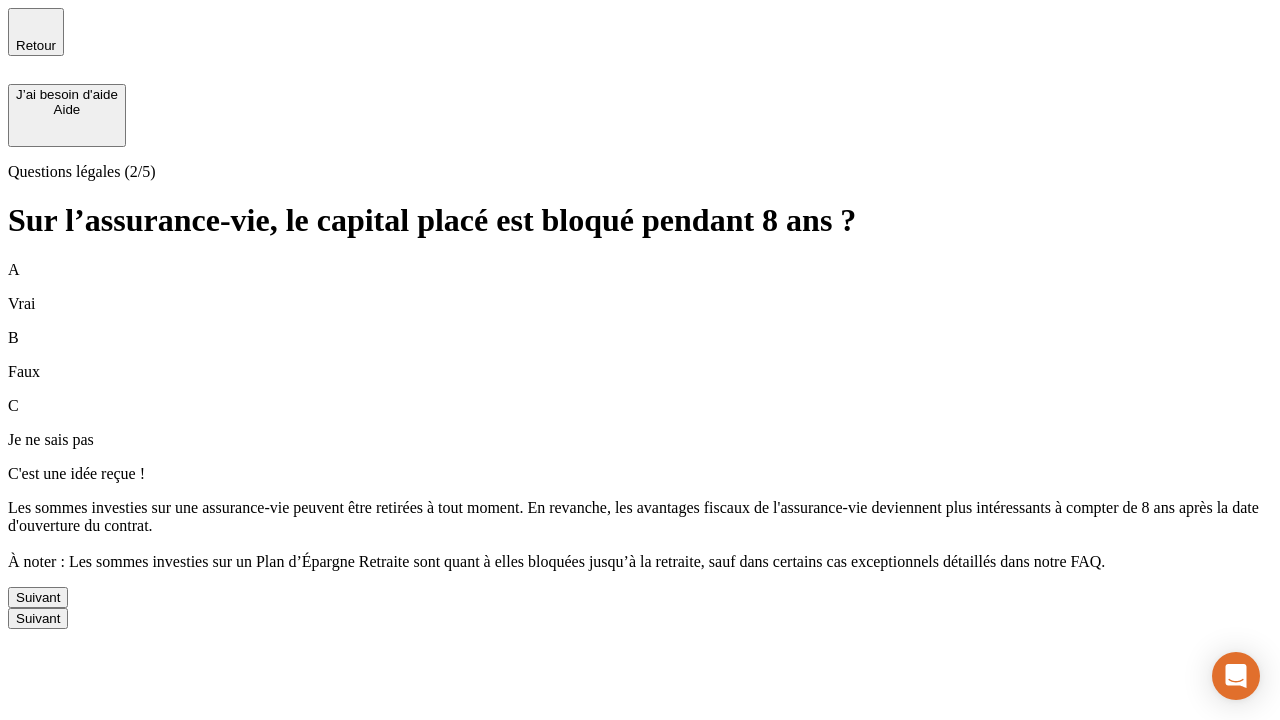 click on "Suivant" at bounding box center (38, 597) 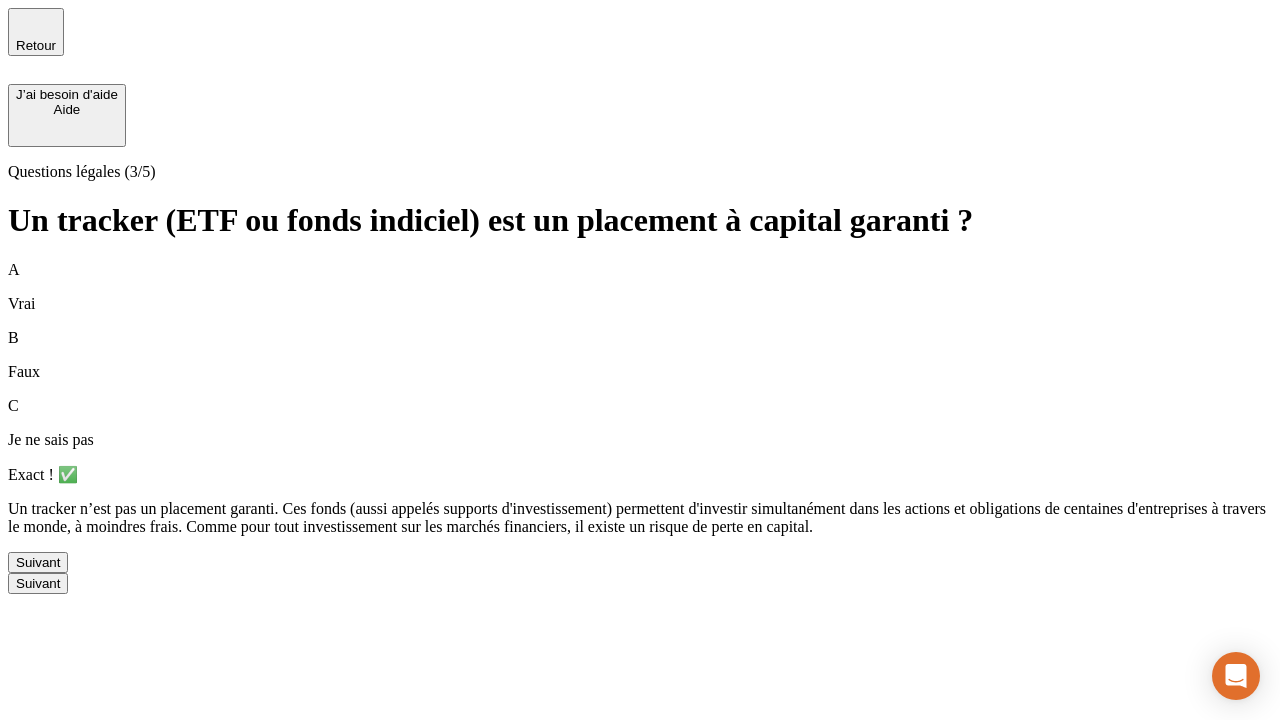 click on "Suivant" at bounding box center [38, 562] 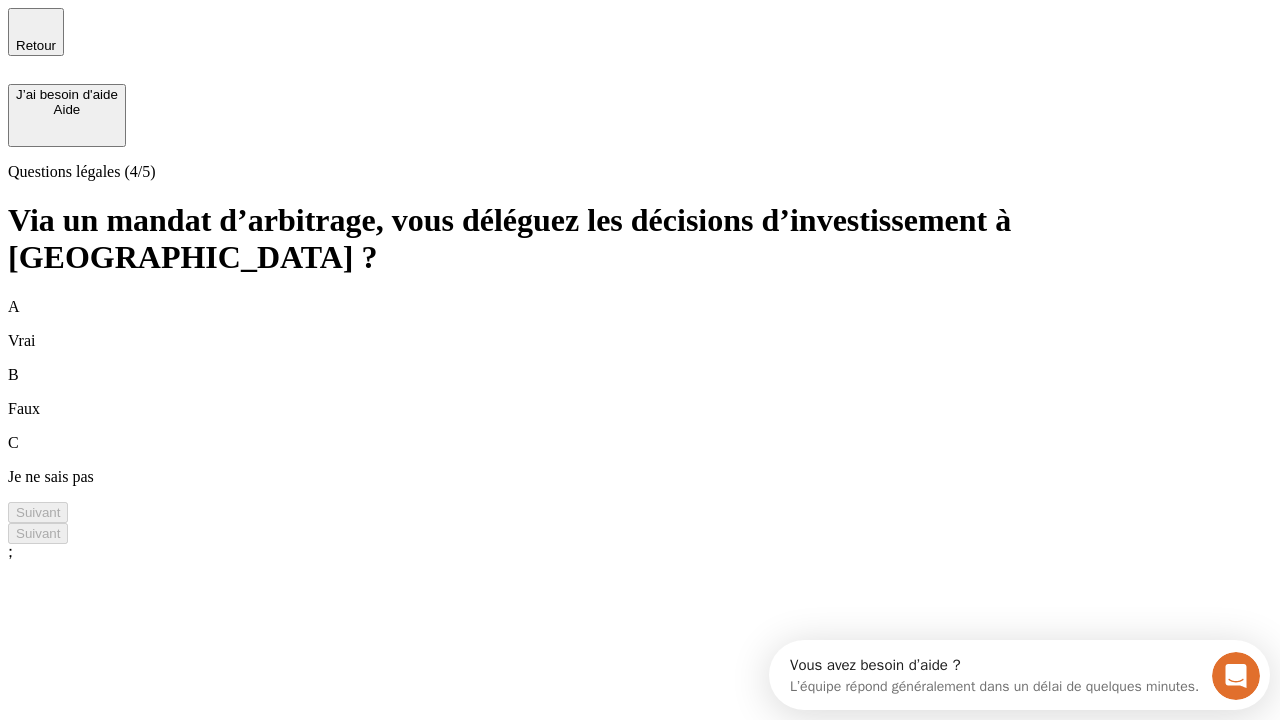 scroll, scrollTop: 0, scrollLeft: 0, axis: both 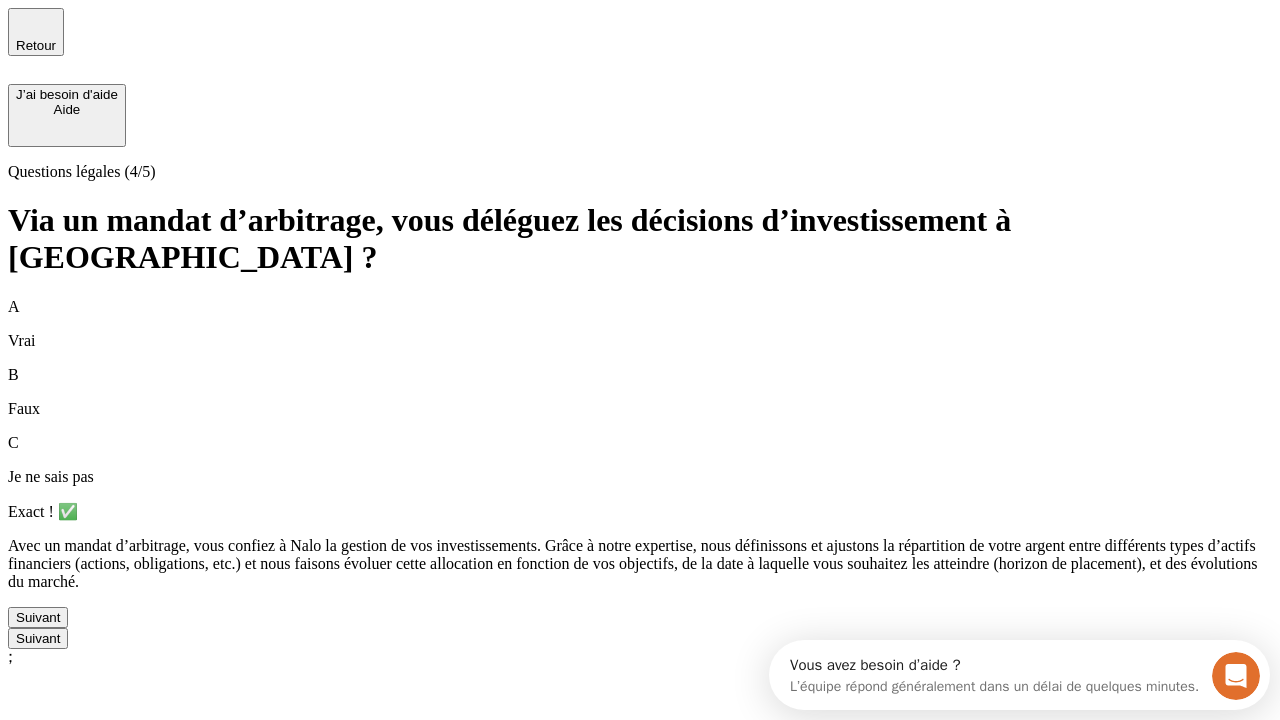 click on "Suivant" at bounding box center (38, 617) 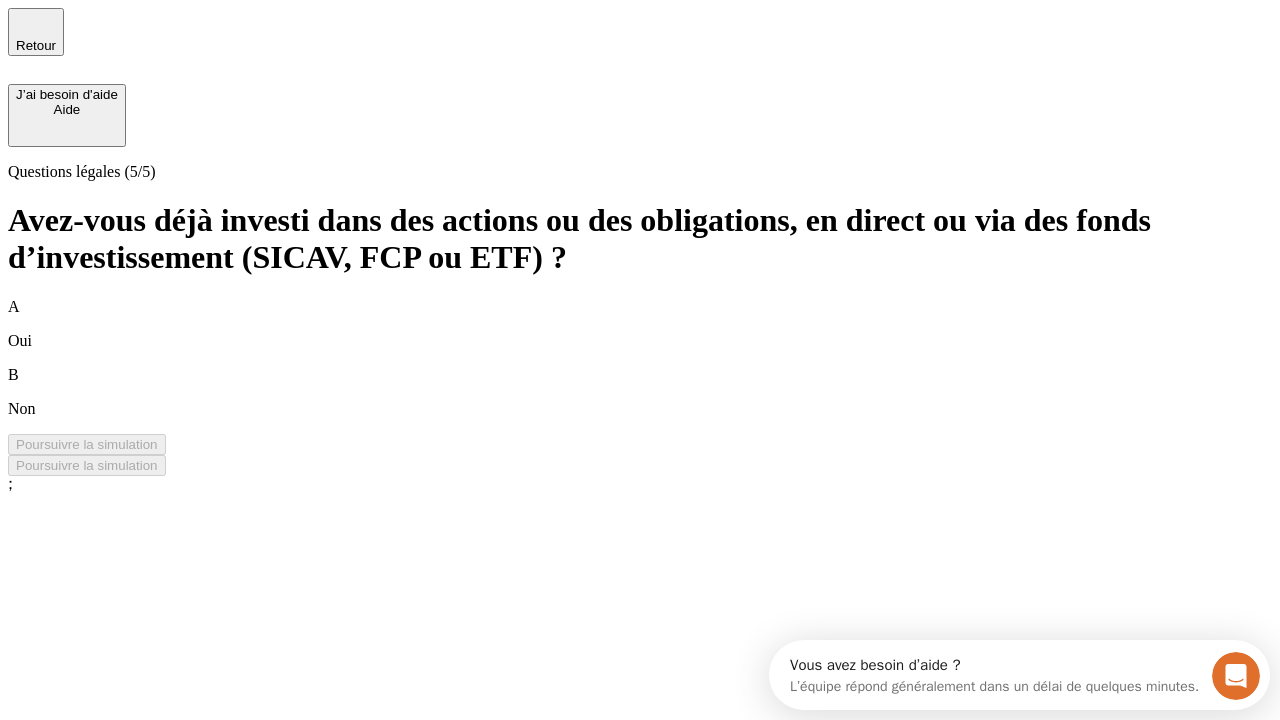 click on "B Non" at bounding box center [640, 392] 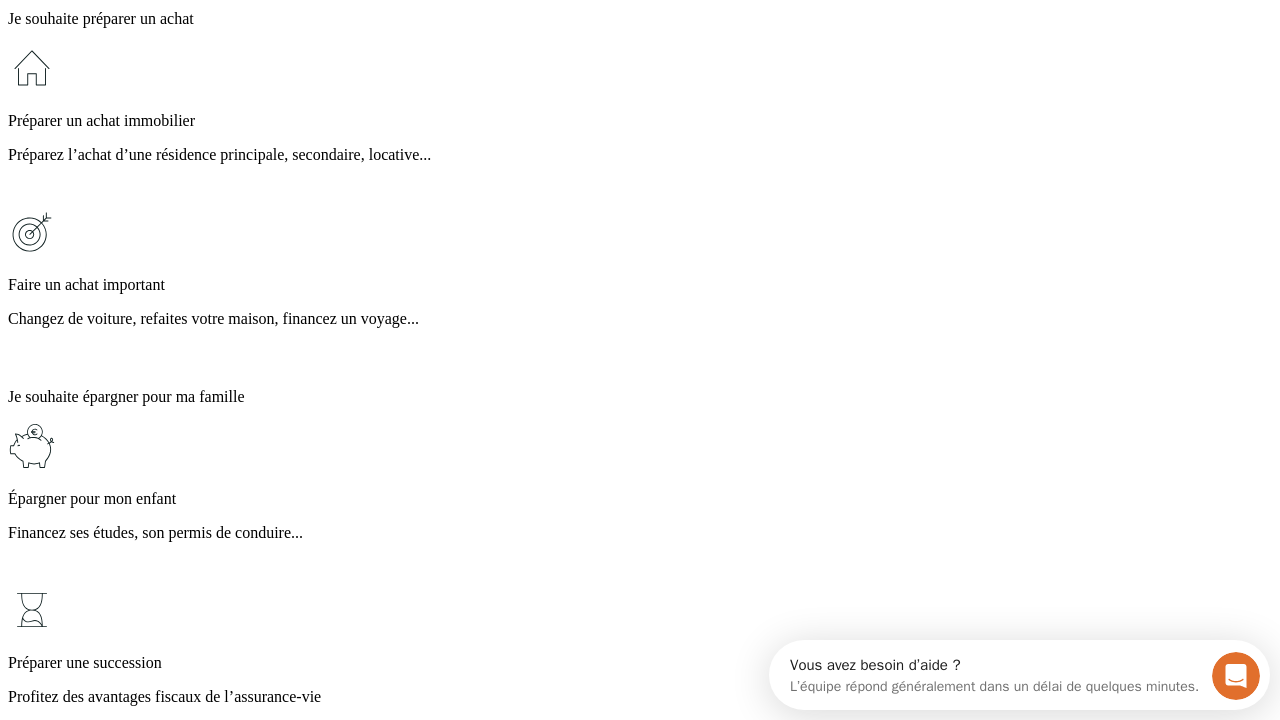 click on "Profitez des avantages fiscaux de l’assurance-vie" at bounding box center (640, 697) 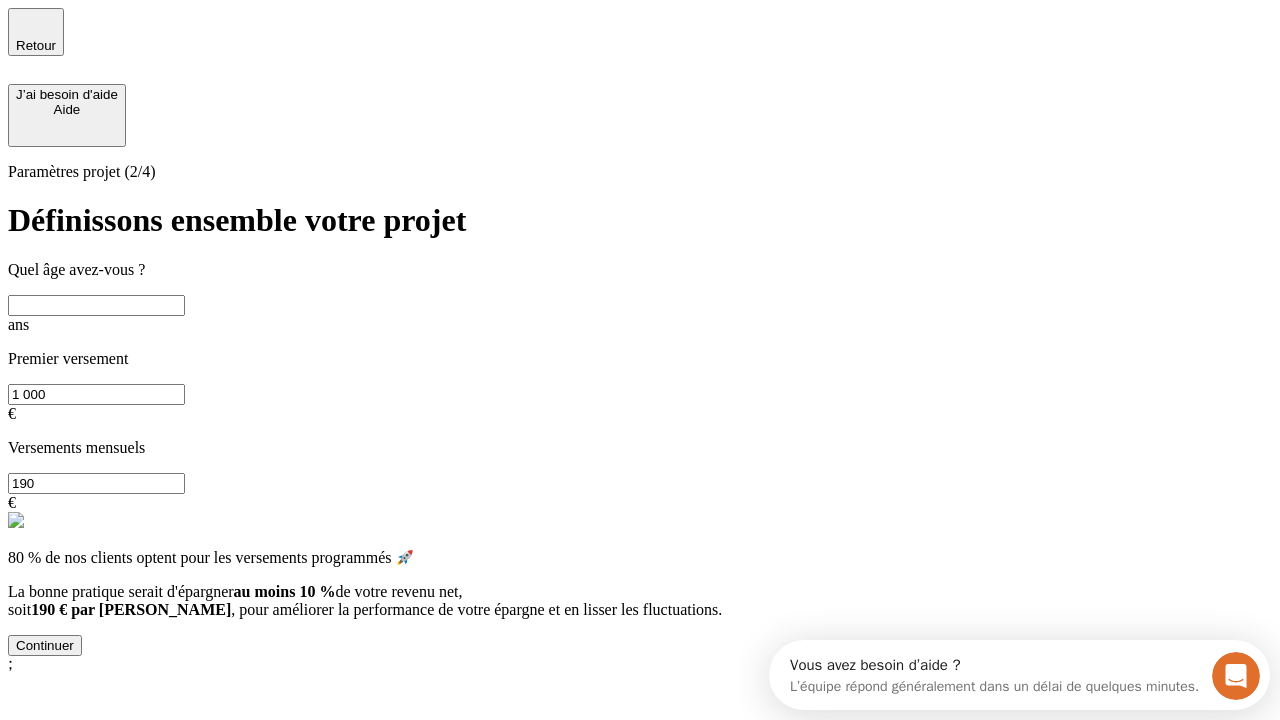click at bounding box center (96, 305) 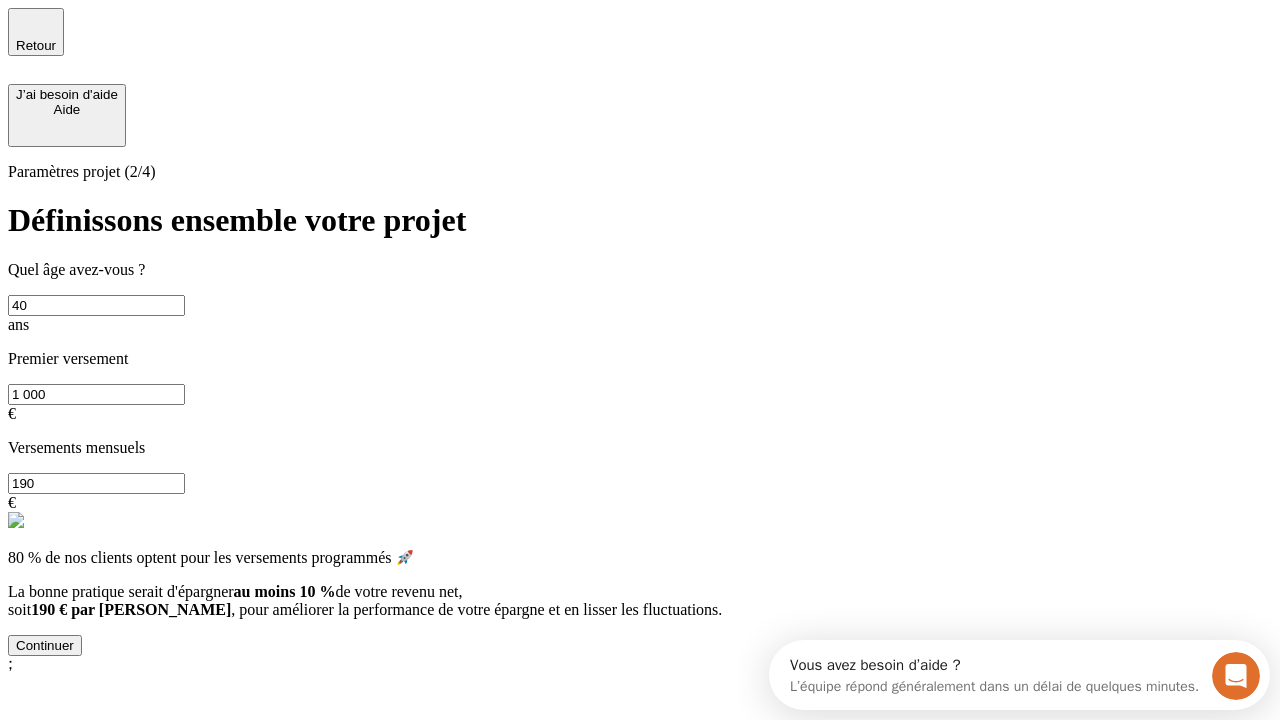 type on "40" 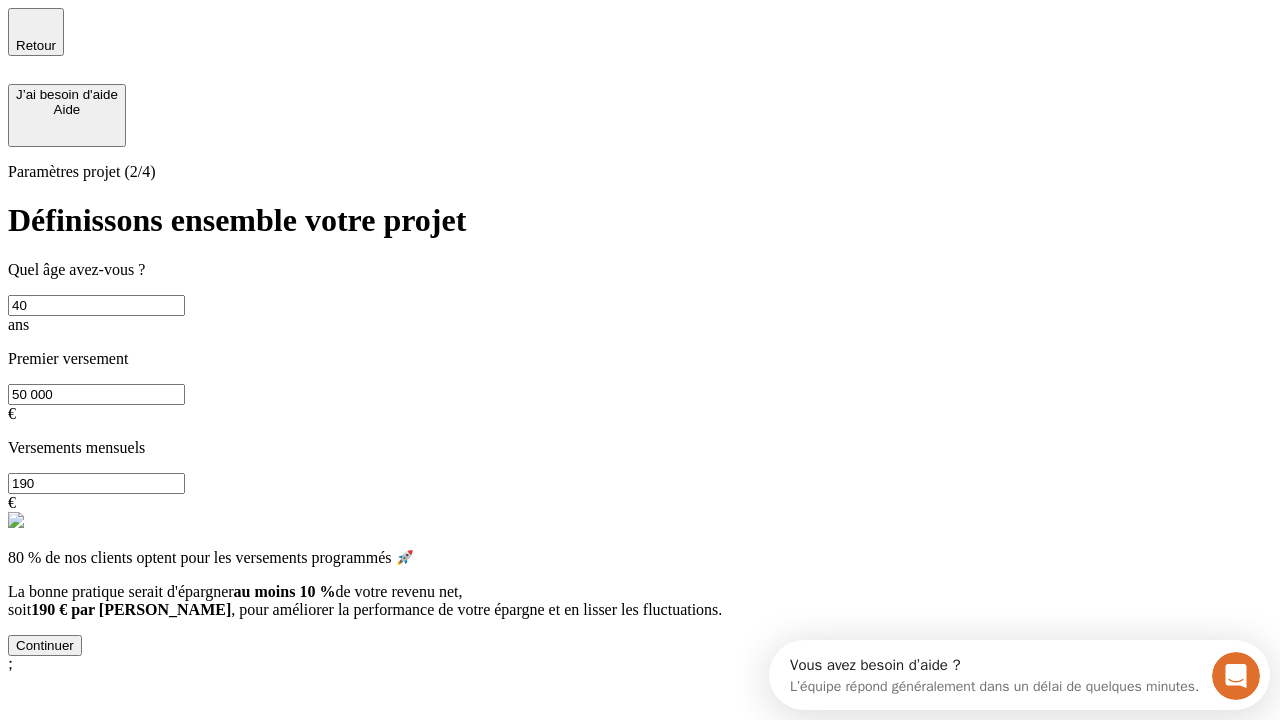 type on "50 000" 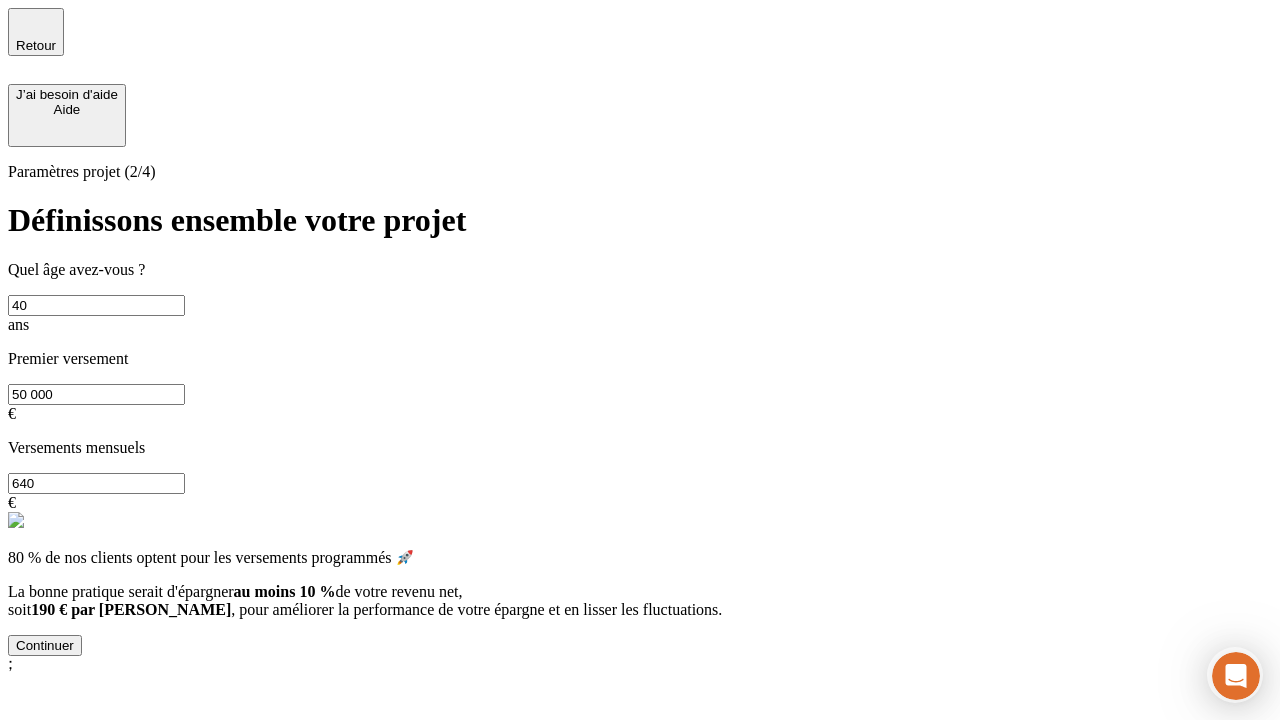 type on "640" 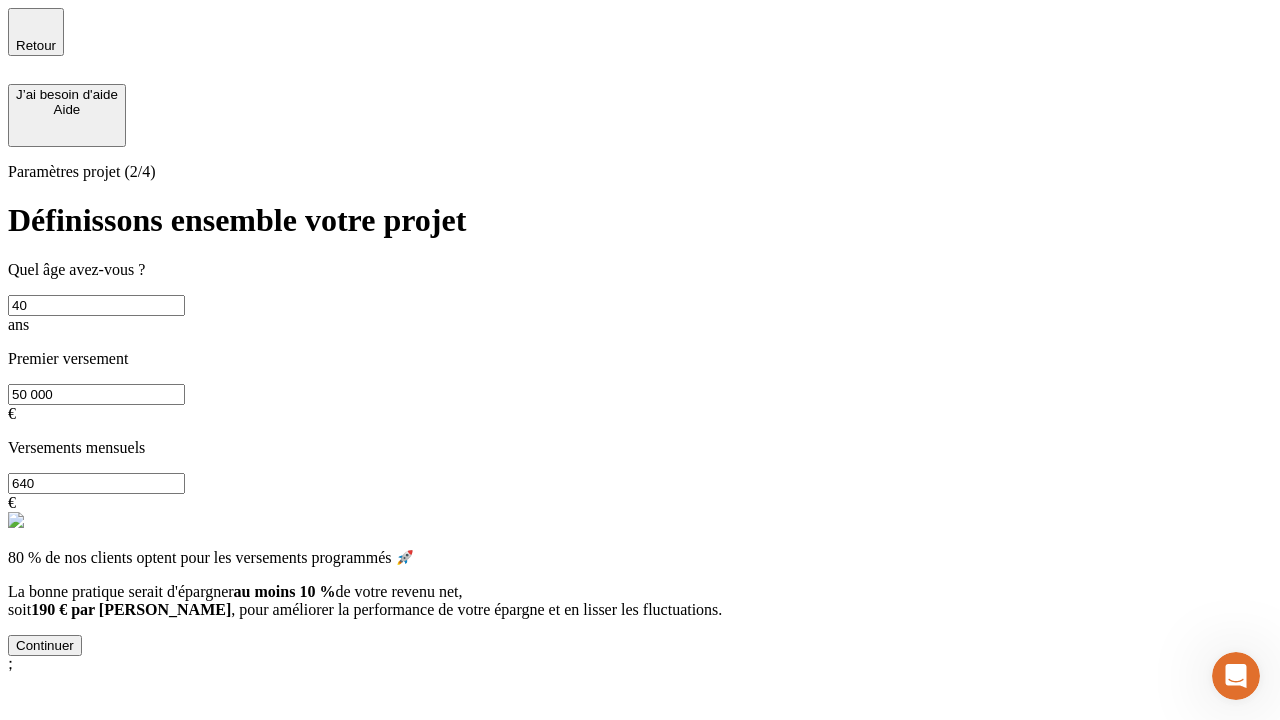 scroll, scrollTop: 0, scrollLeft: 0, axis: both 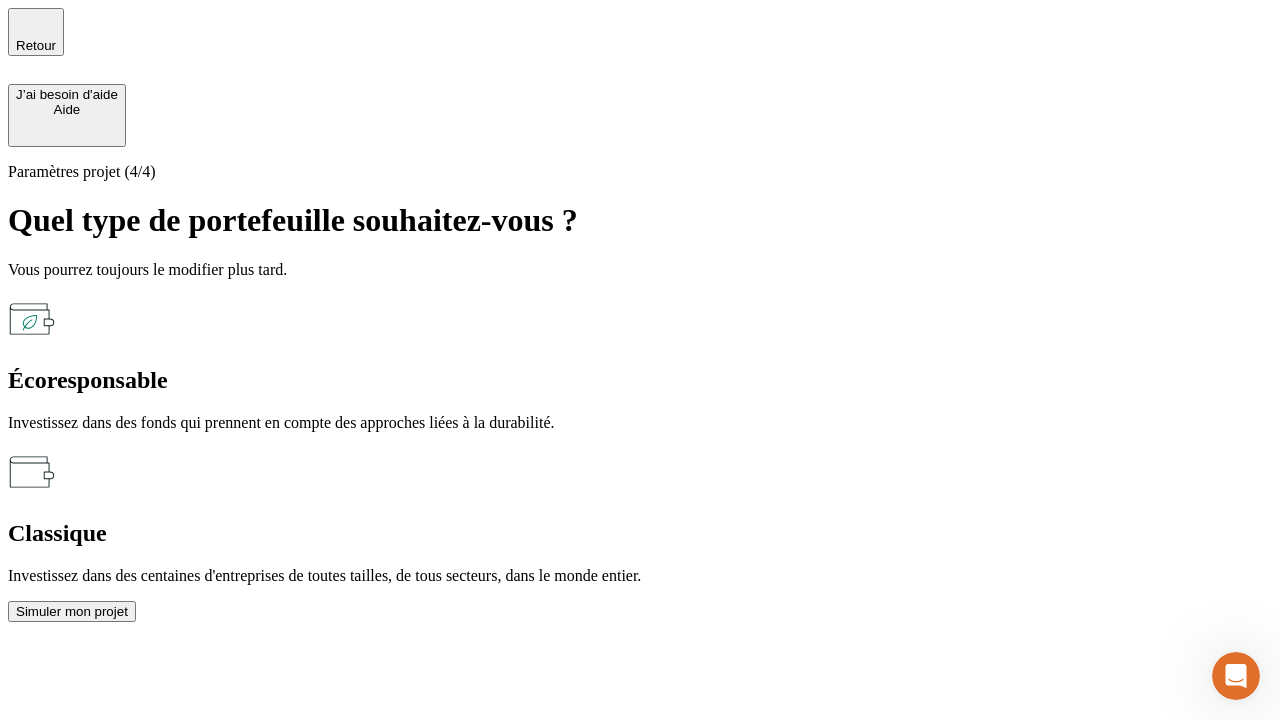 click on "Simuler mon projet" at bounding box center [72, 611] 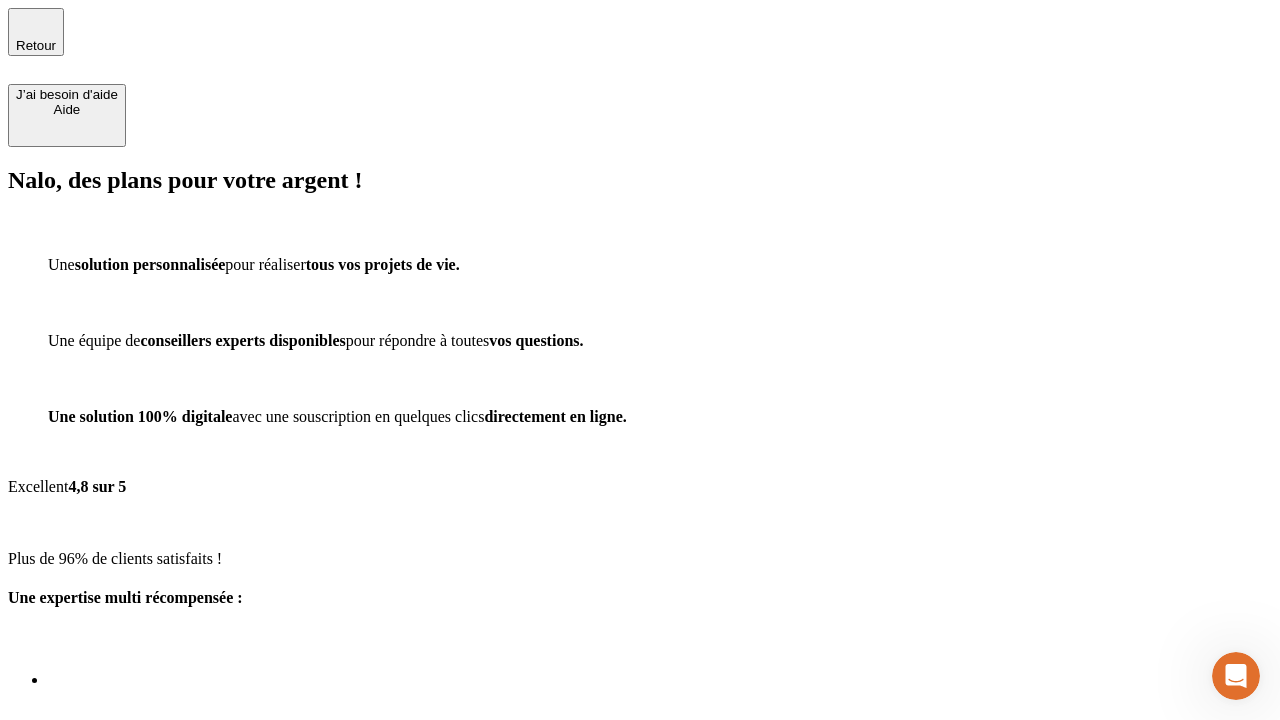 click at bounding box center [640, 830] 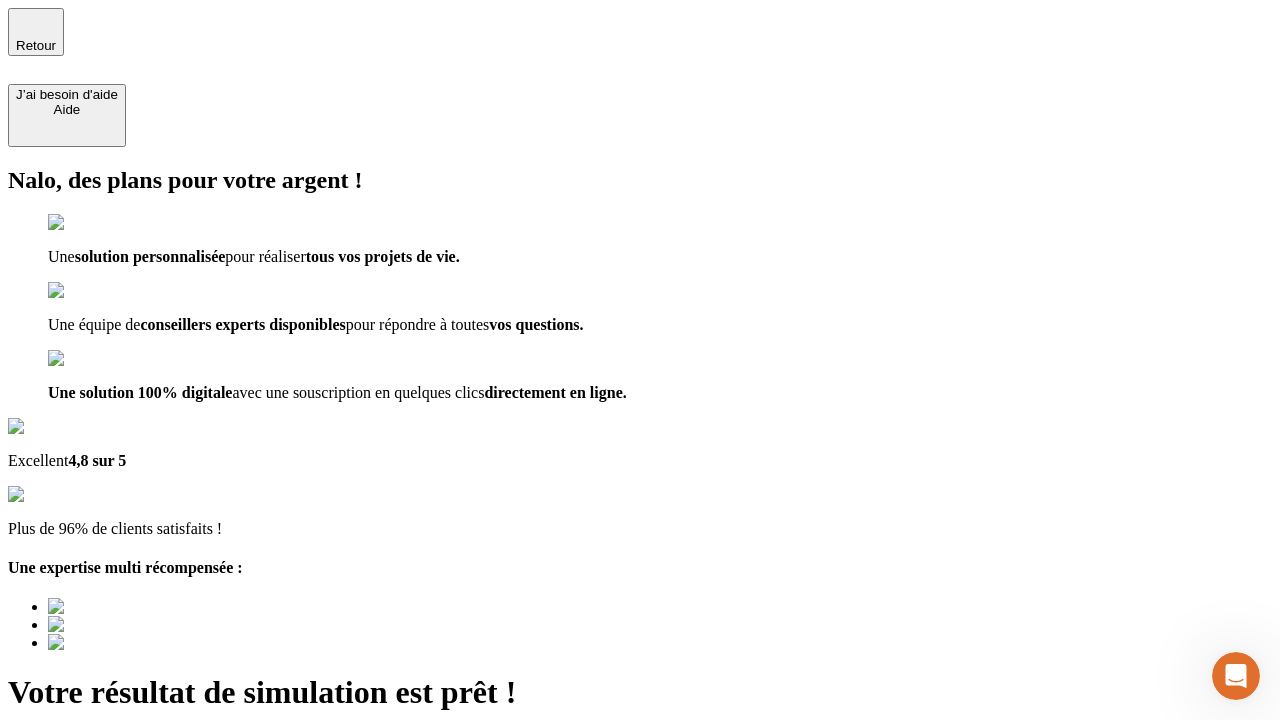 click on "Découvrir ma simulation" at bounding box center [87, 797] 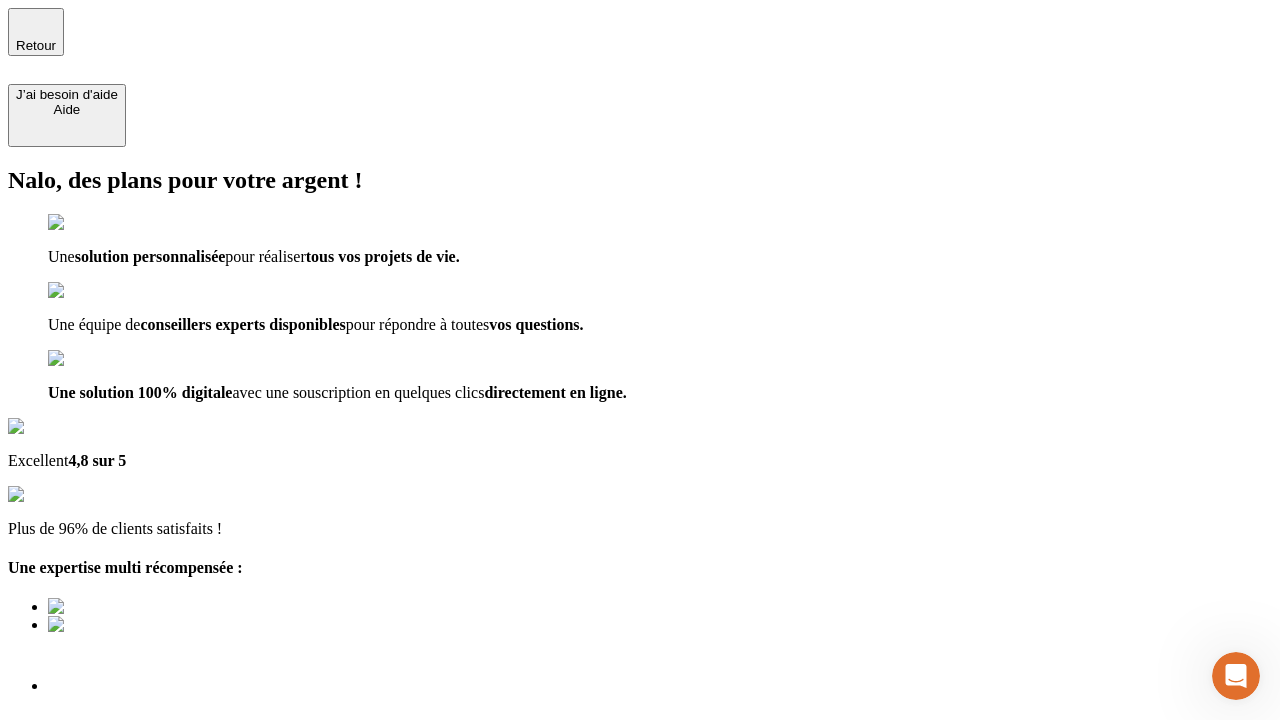 type on "[EMAIL_ADDRESS][DOMAIN_NAME]" 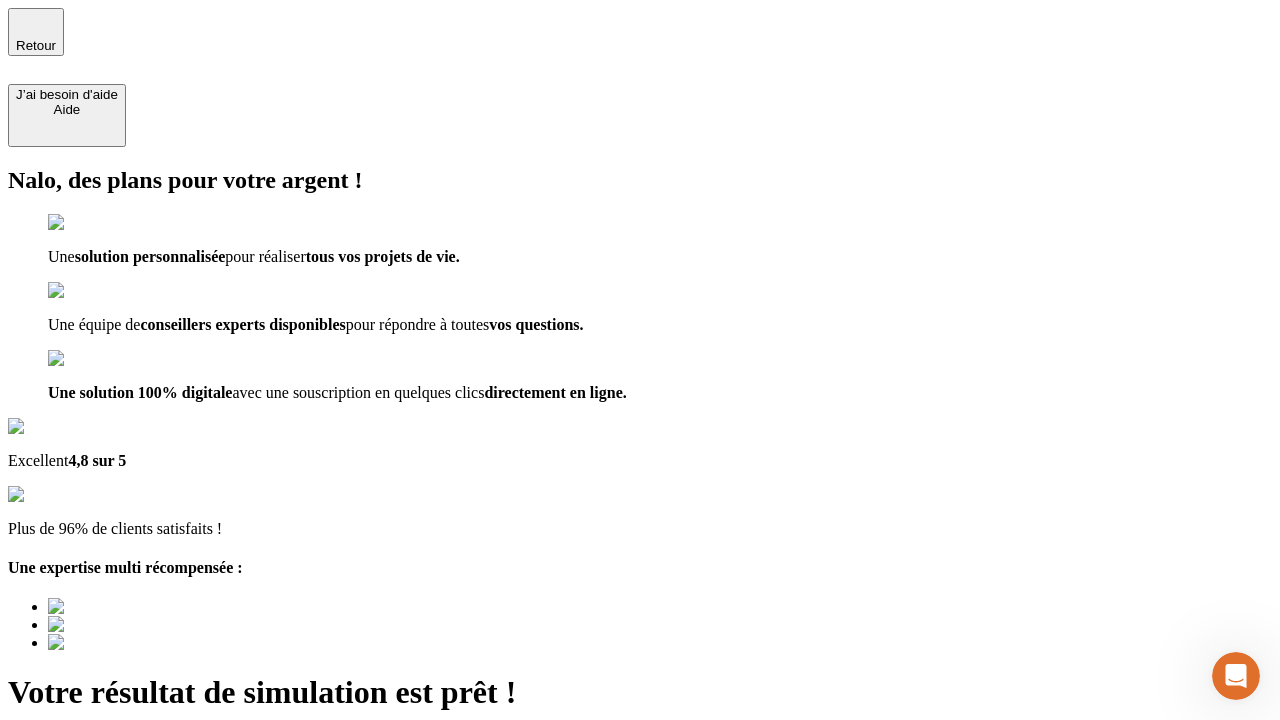 click on "Découvrir ma simulation" at bounding box center (87, 847) 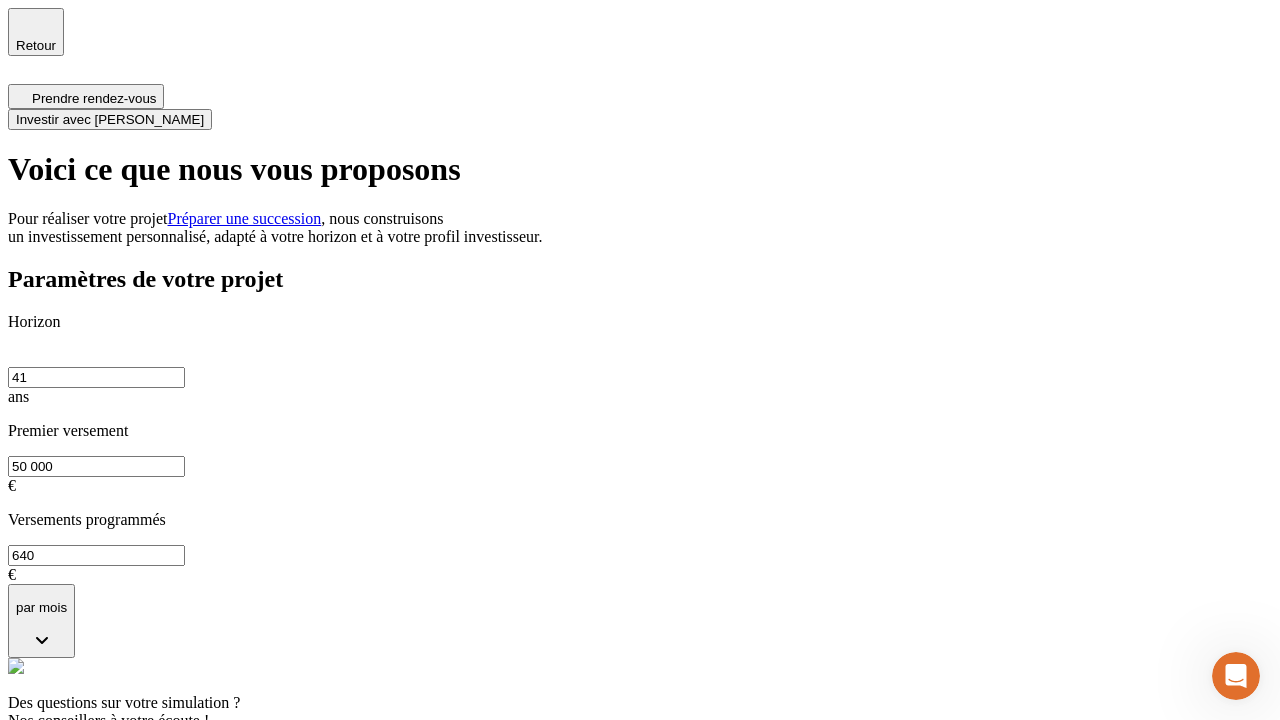 click on "Investir avec [PERSON_NAME]" at bounding box center (110, 119) 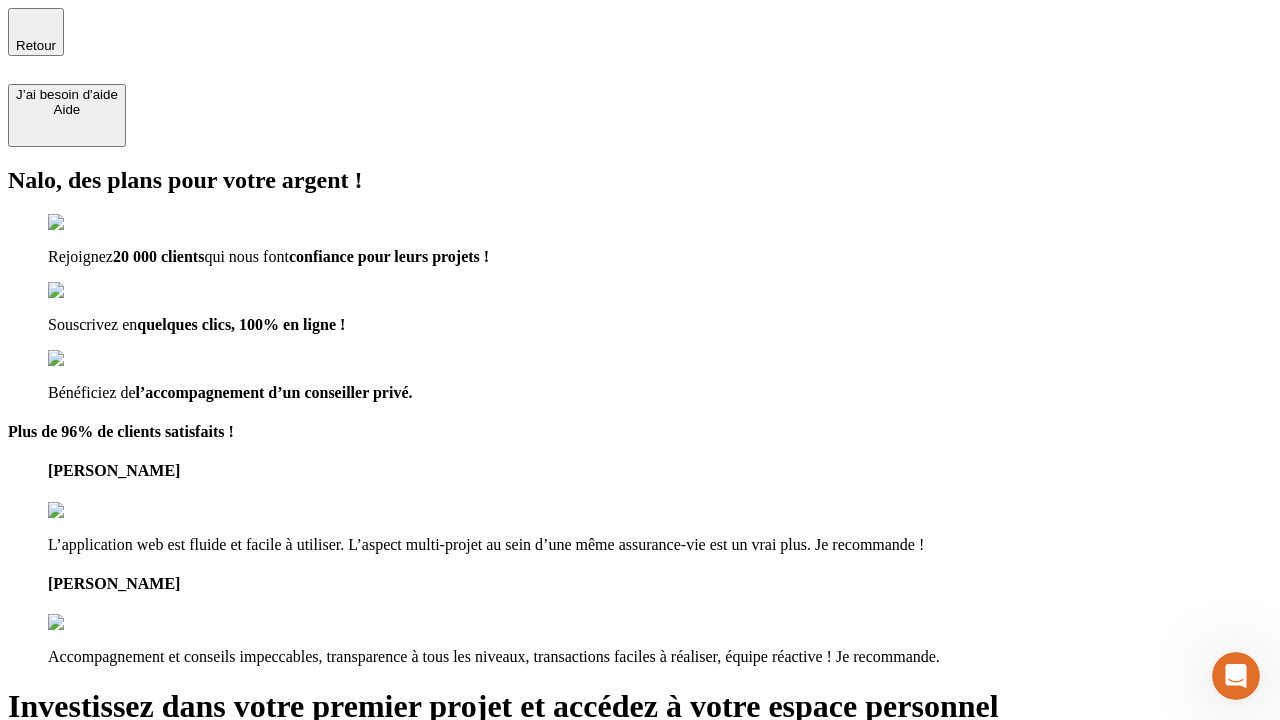type on "[EMAIL_ADDRESS][DOMAIN_NAME]" 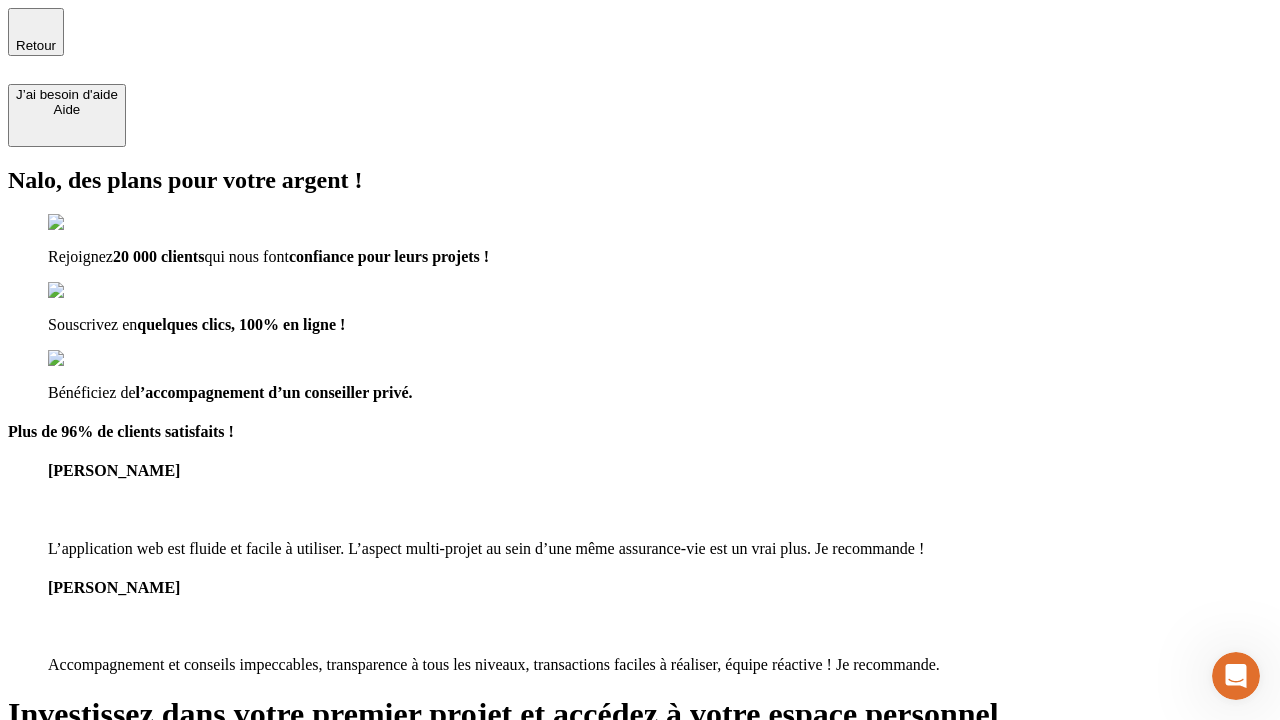 click on "Investir avec [PERSON_NAME]" at bounding box center (110, 1025) 